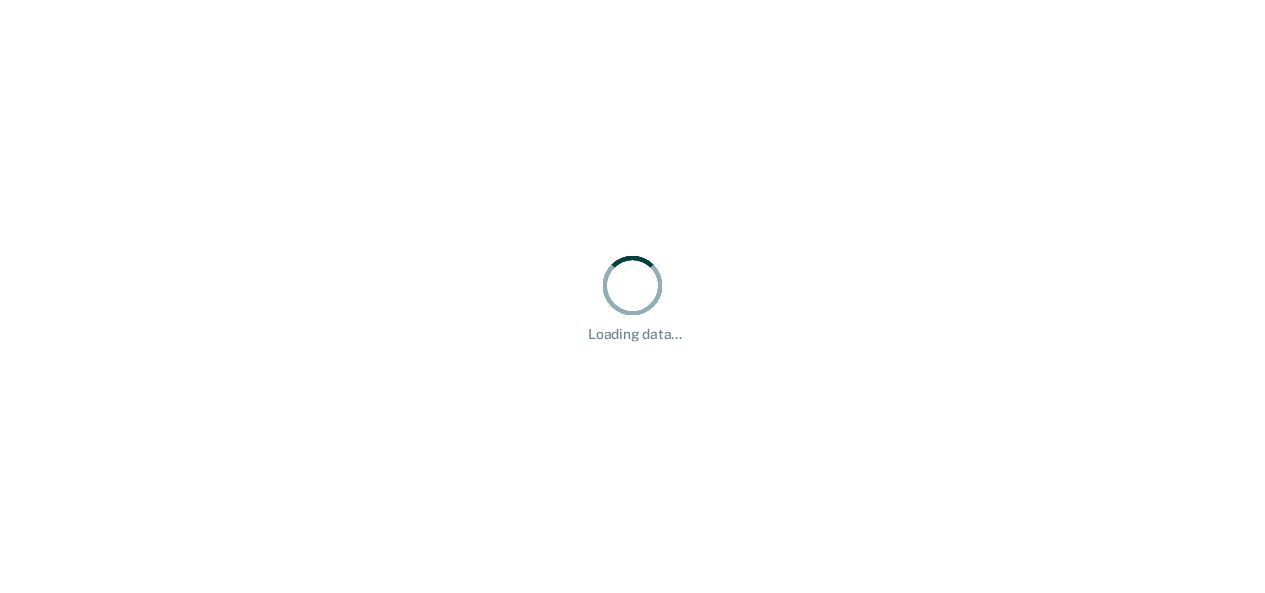scroll, scrollTop: 0, scrollLeft: 0, axis: both 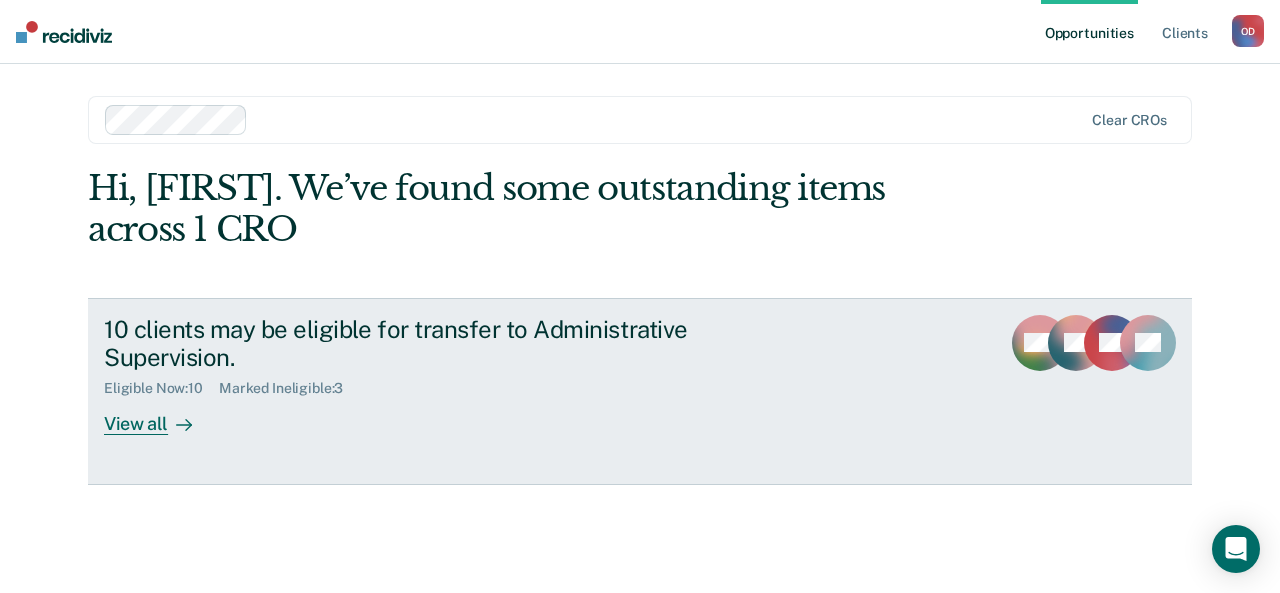click on "View all" at bounding box center [160, 416] 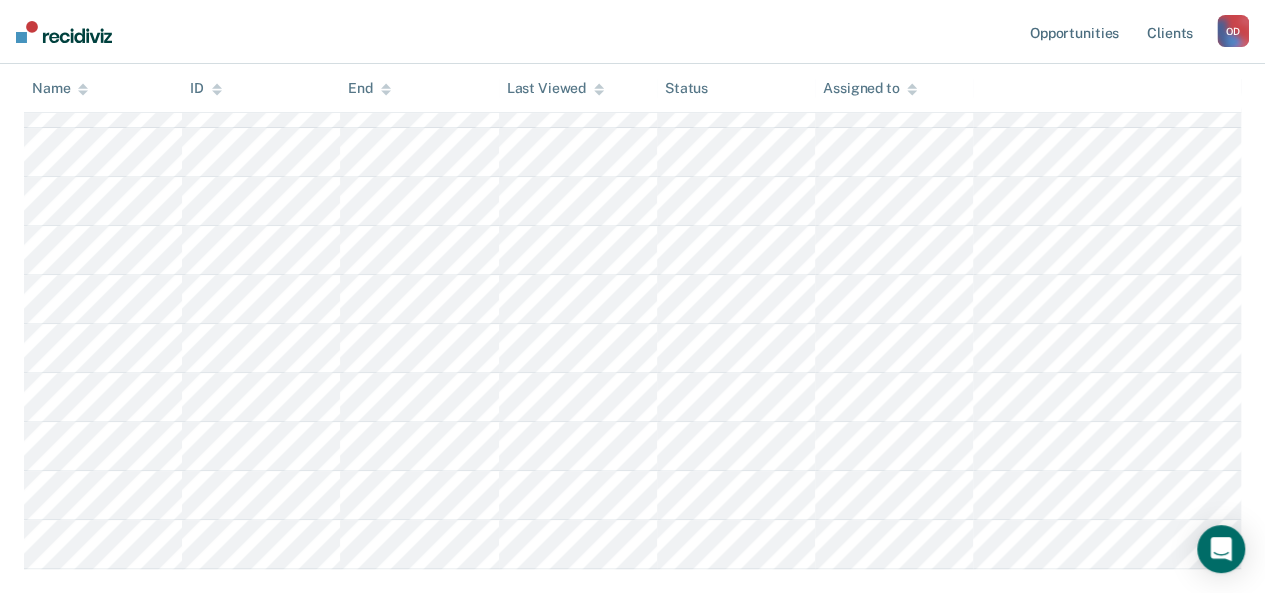scroll, scrollTop: 340, scrollLeft: 0, axis: vertical 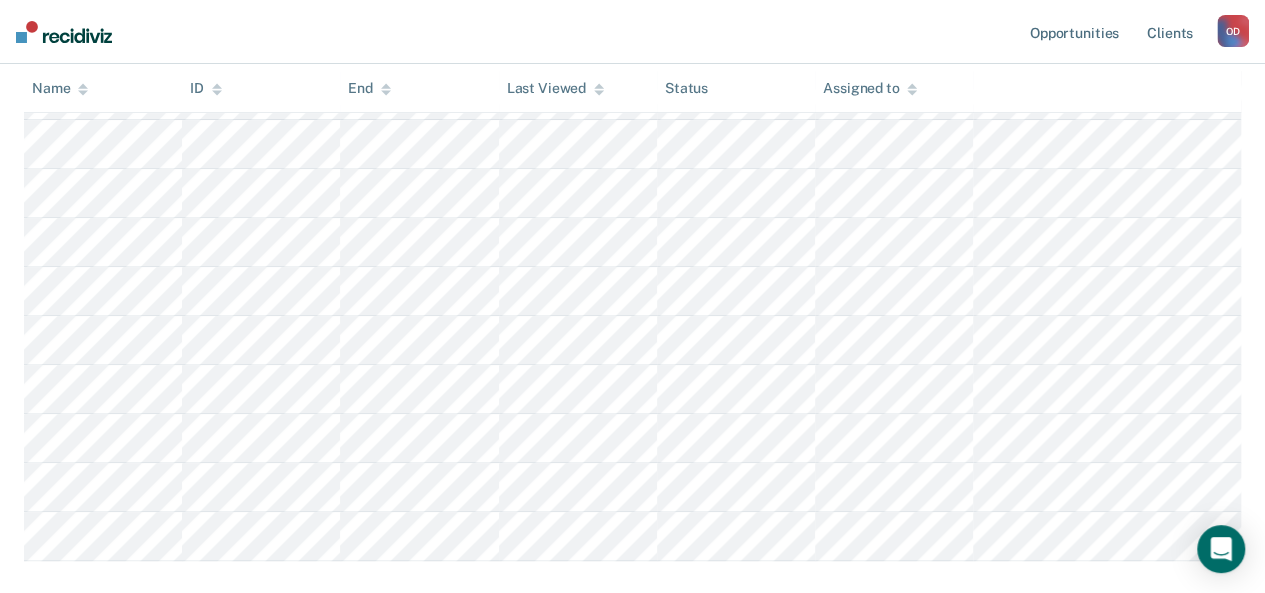 click on "Administrative Supervision   Review clients who may be eligible for Administrative Supervision and complete the checklist for them. Administrative Supervision Administrative Supervision Clear   CROs Eligible Now 10 Marked Ineligible 3
To pick up a draggable item, press the space bar.
While dragging, use the arrow keys to move the item.
Press space again to drop the item in its new position, or press escape to cancel.
Name ID End Last Viewed Status Assigned to" at bounding box center (632, 232) 